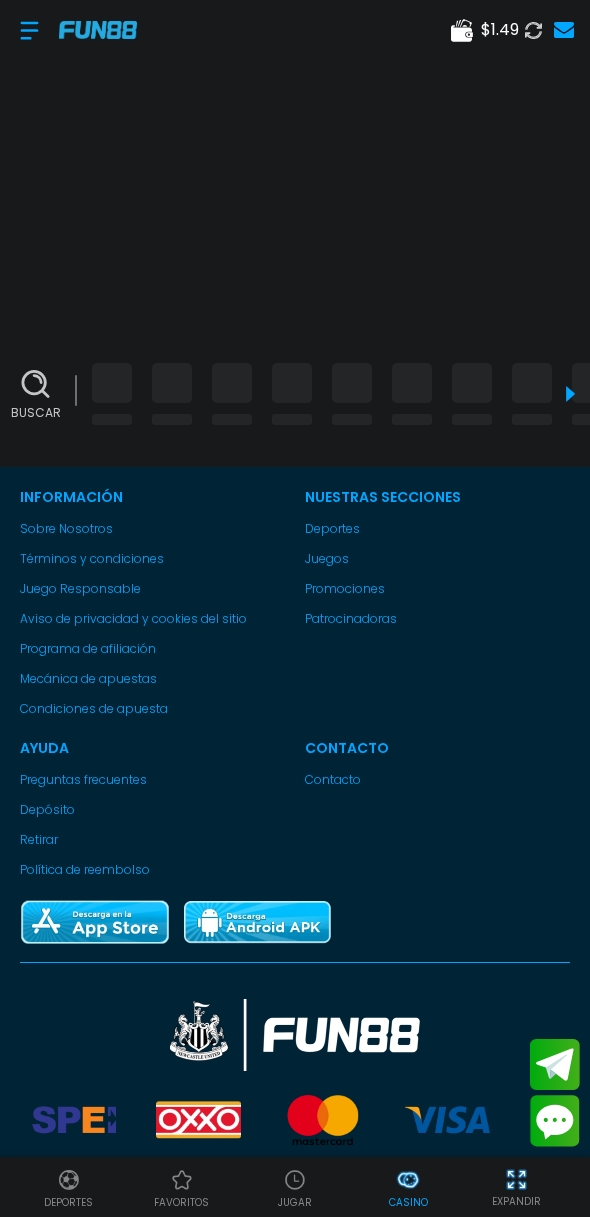 scroll, scrollTop: 0, scrollLeft: 0, axis: both 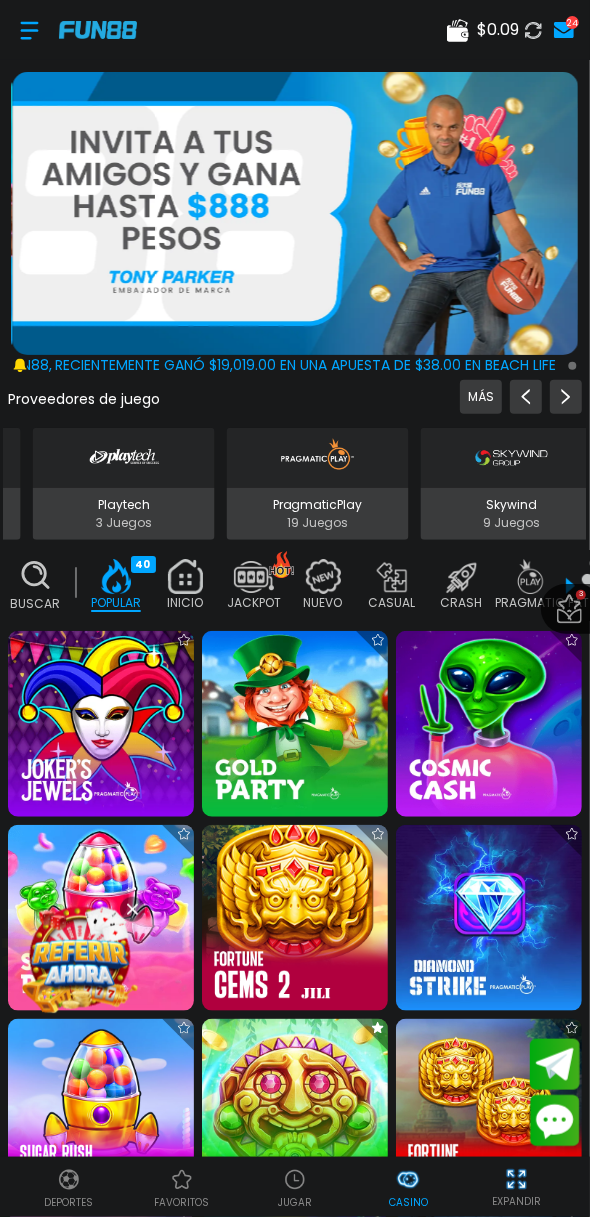 click on "$ 0.09" at bounding box center (498, 30) 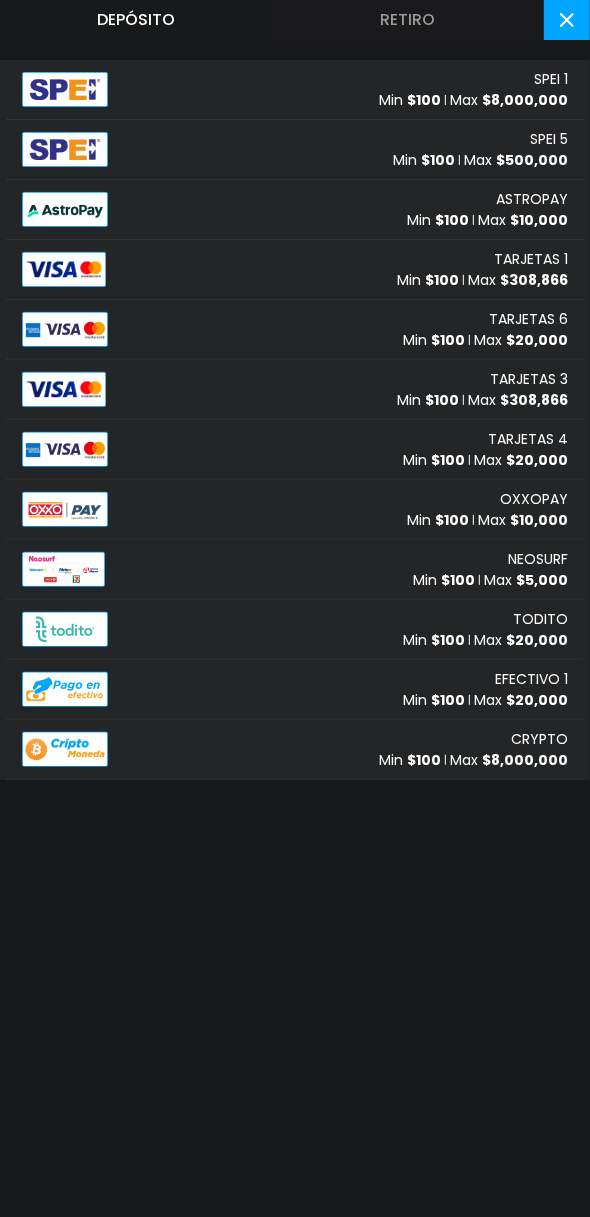 click on "TARJETAS 1 Min   $ 100 Max   $ 308,866" at bounding box center [295, 270] 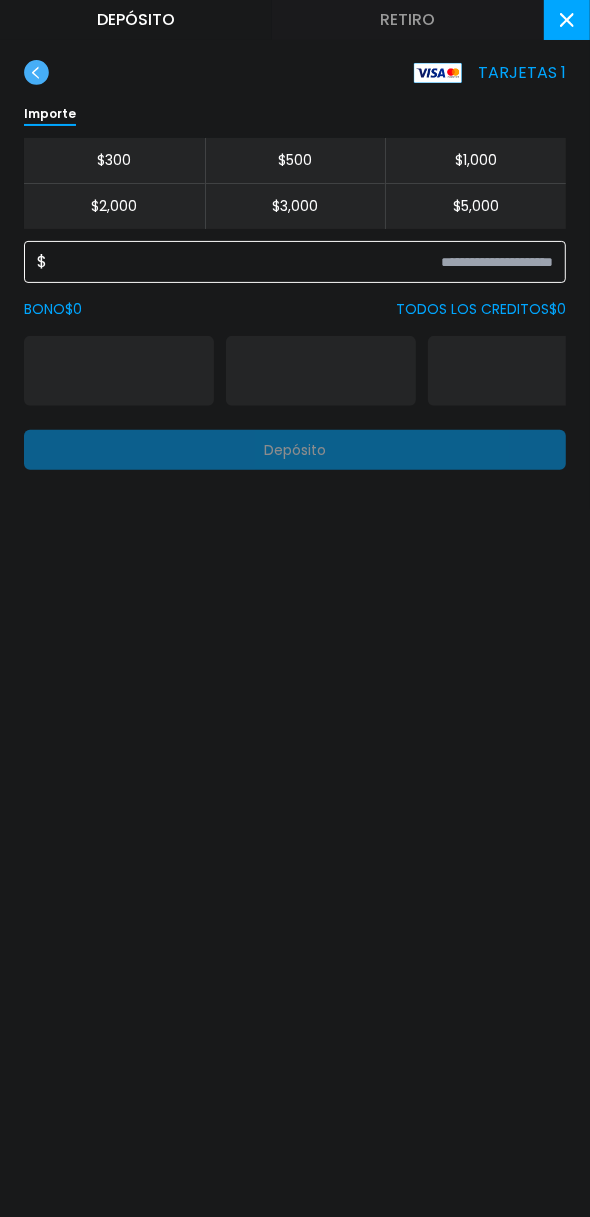 click at bounding box center (300, 262) 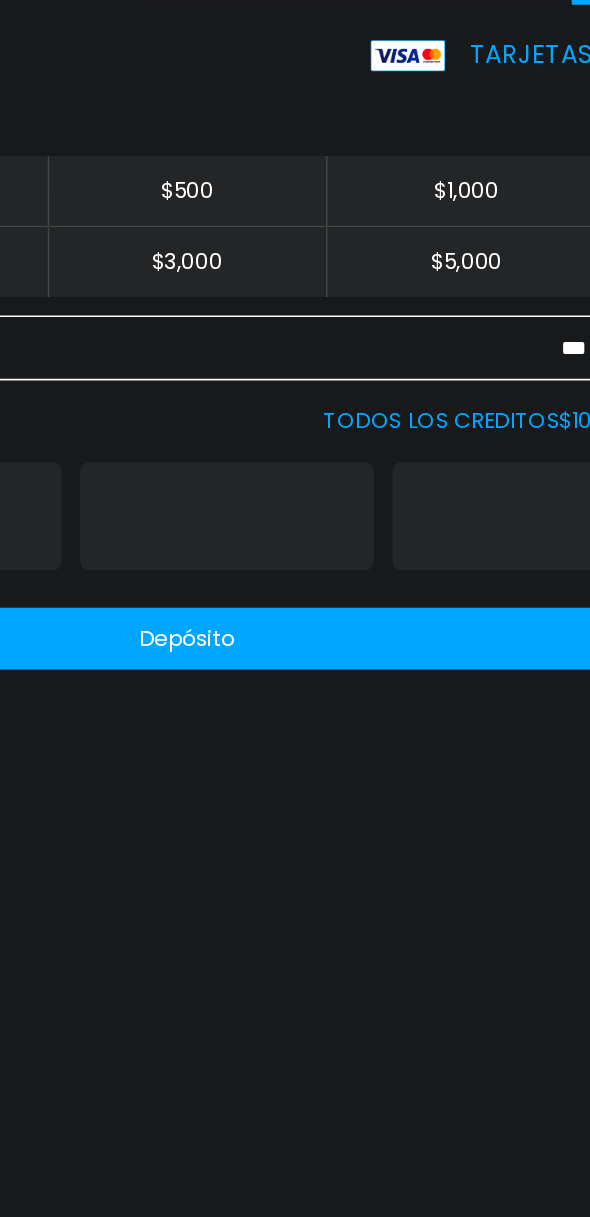 type on "***" 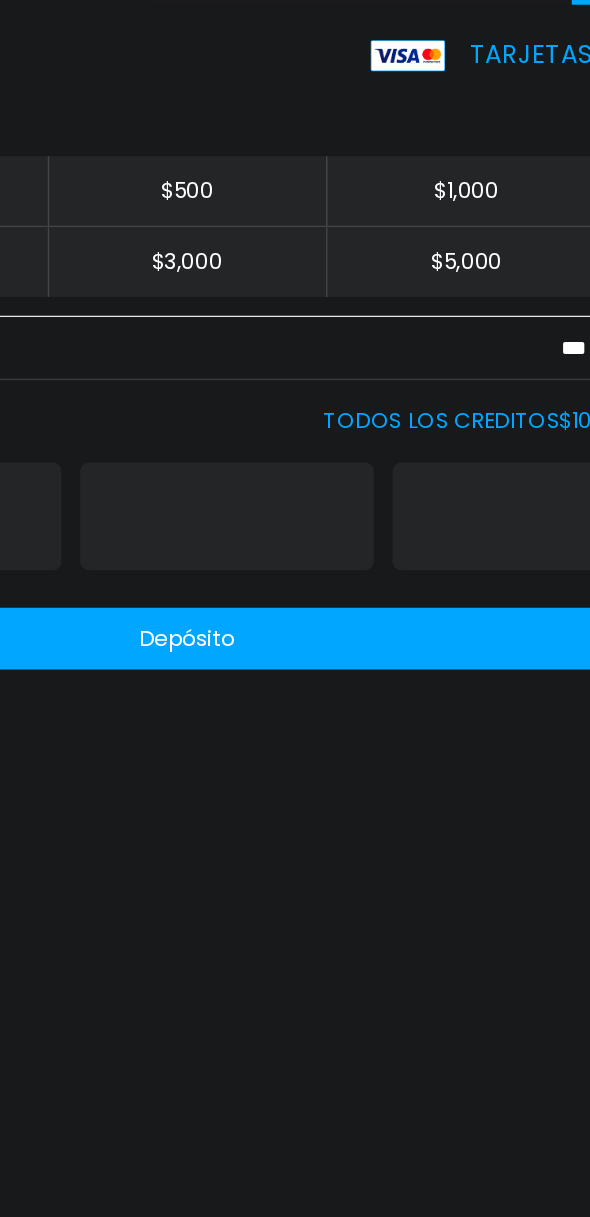 click at bounding box center [523, 371] 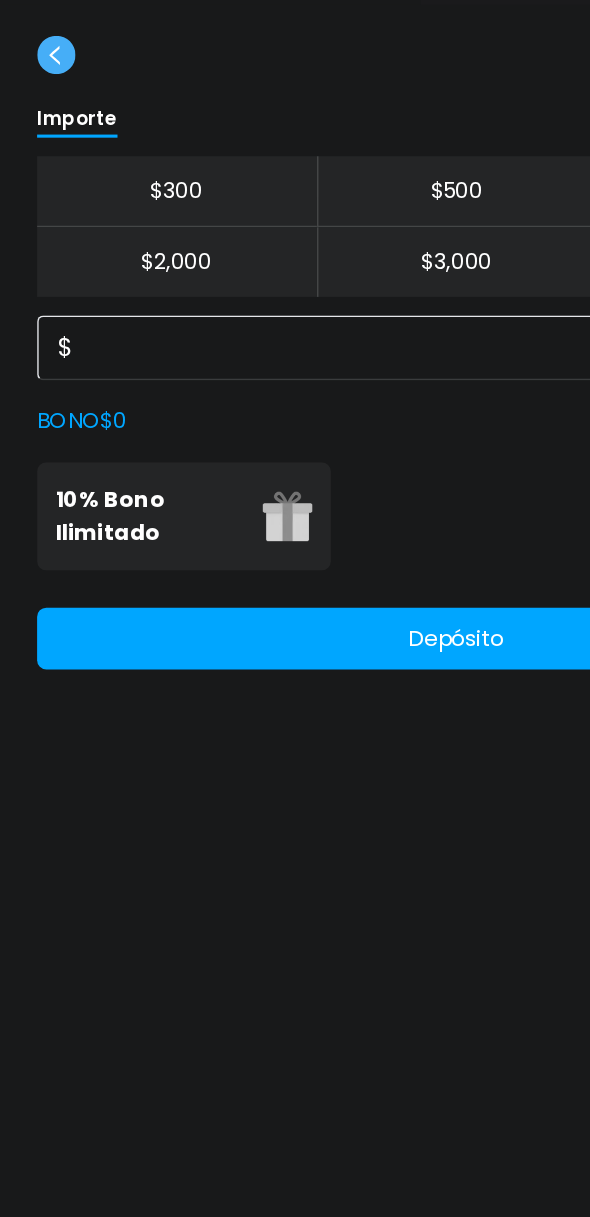 click on "10% Bono Ilimitado" at bounding box center (97, 371) 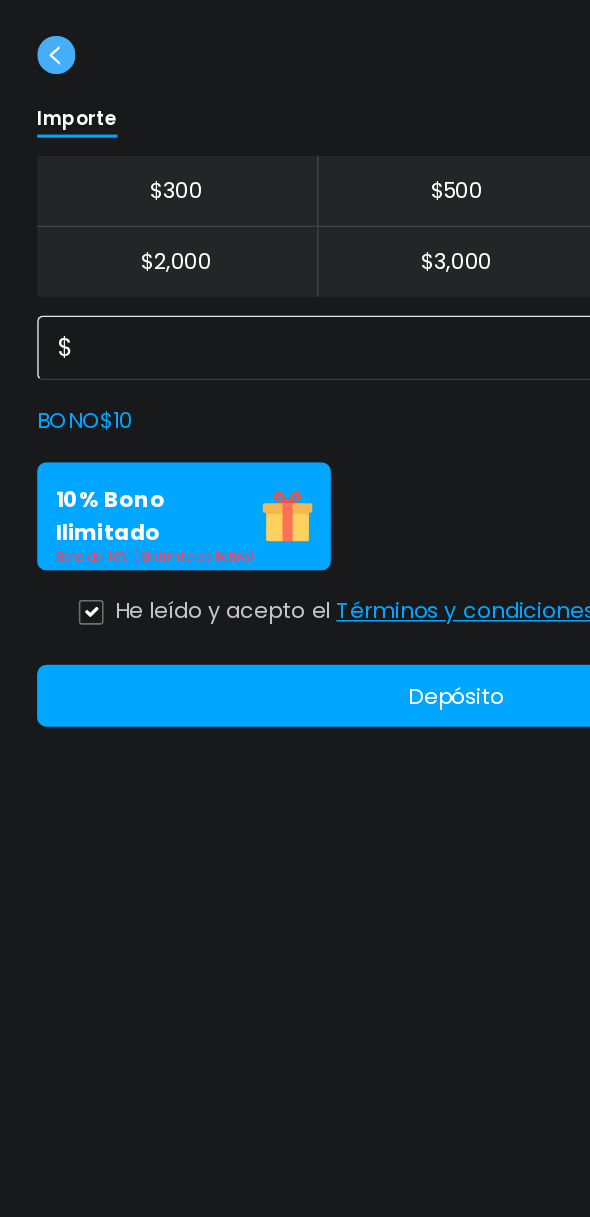 click 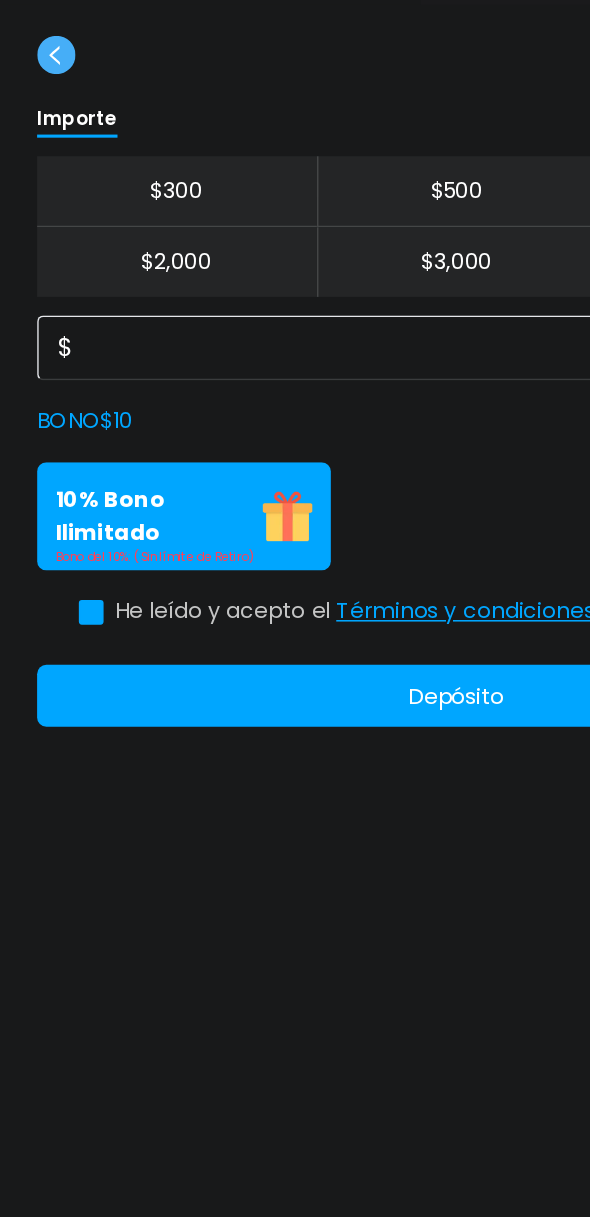 click on "Depósito" at bounding box center [295, 487] 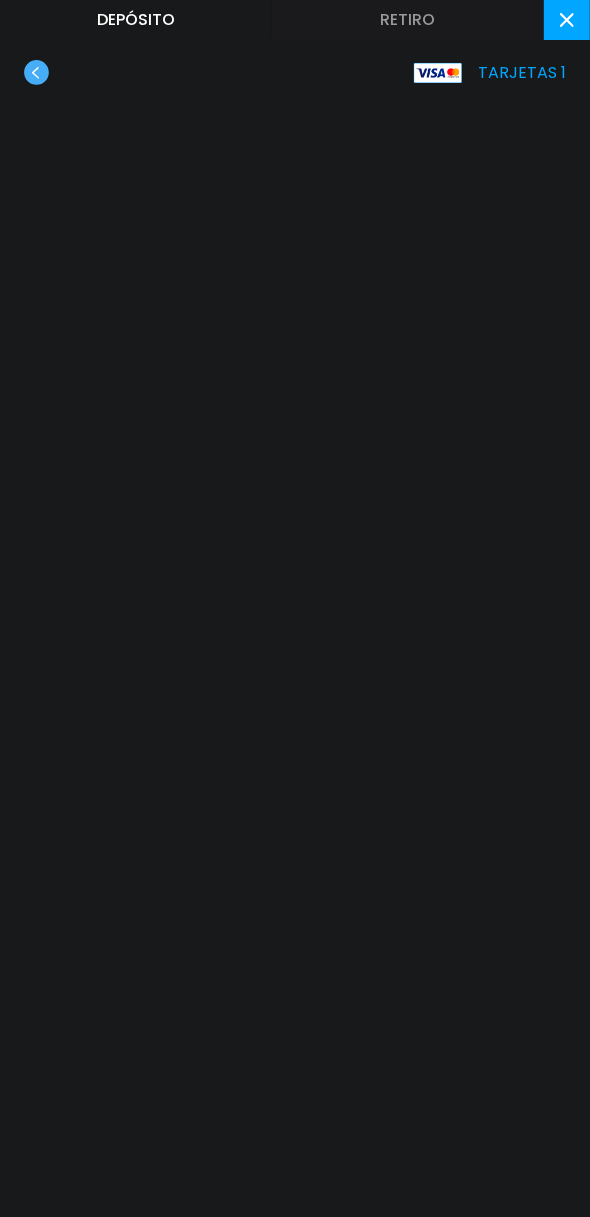 click at bounding box center (567, 20) 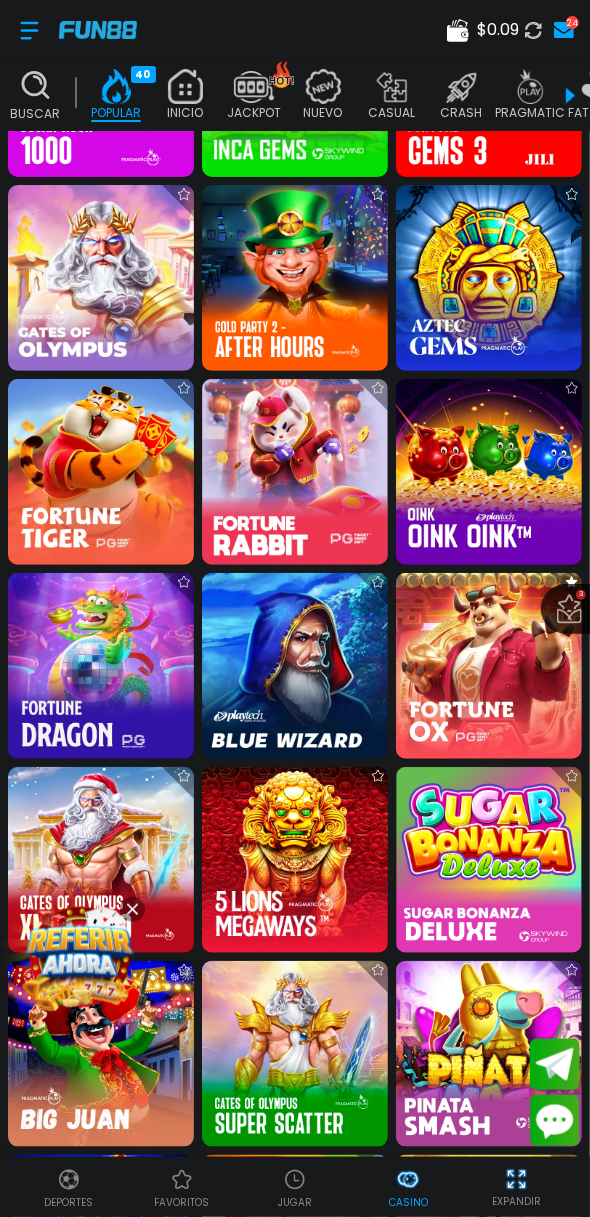 scroll, scrollTop: 1025, scrollLeft: 0, axis: vertical 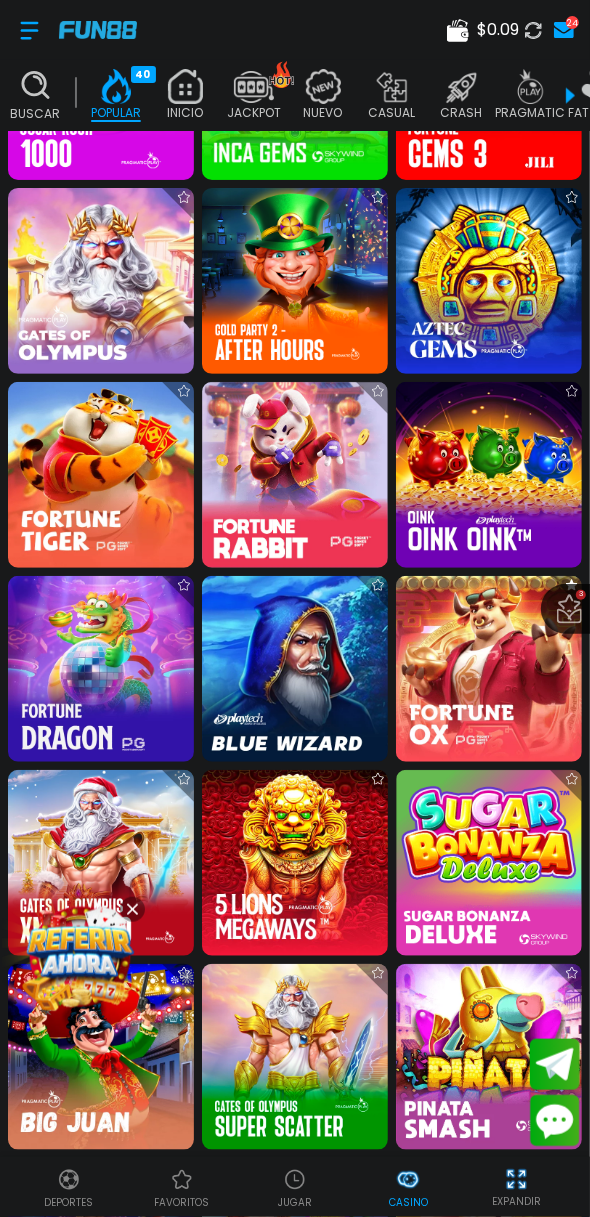 click at bounding box center [295, 475] 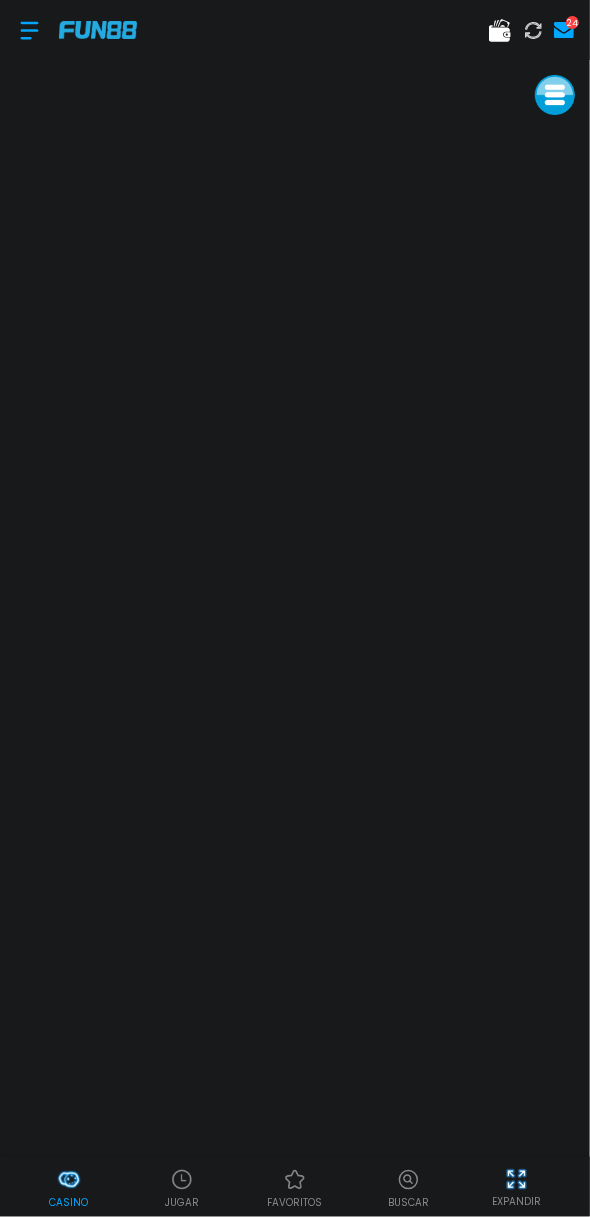 click at bounding box center (69, 1180) 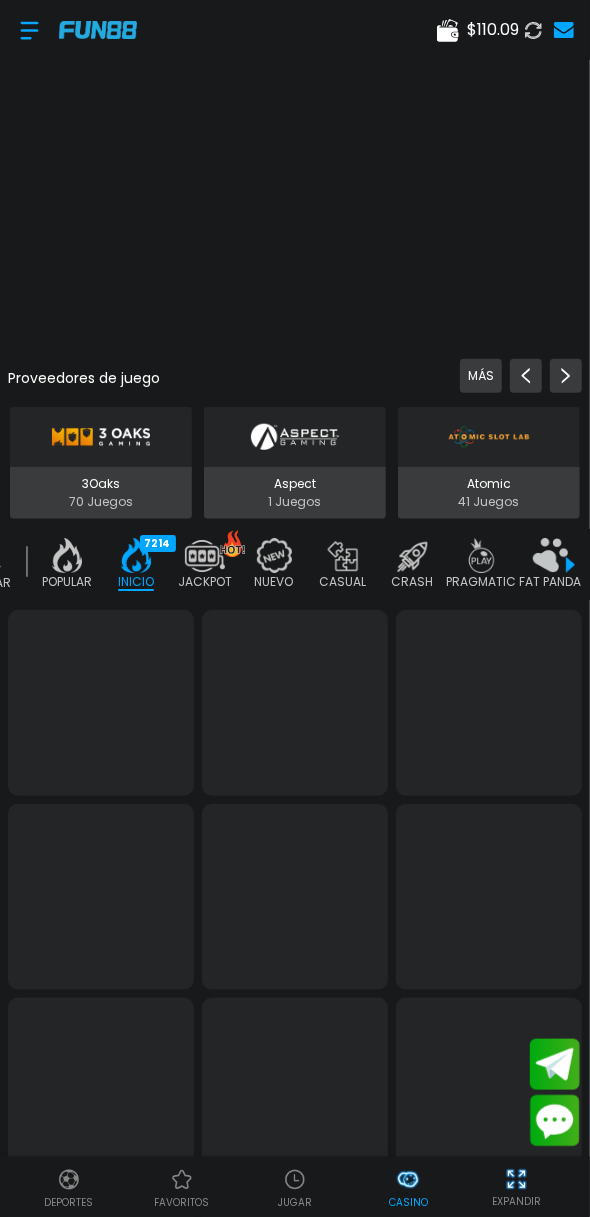 scroll, scrollTop: 0, scrollLeft: 50, axis: horizontal 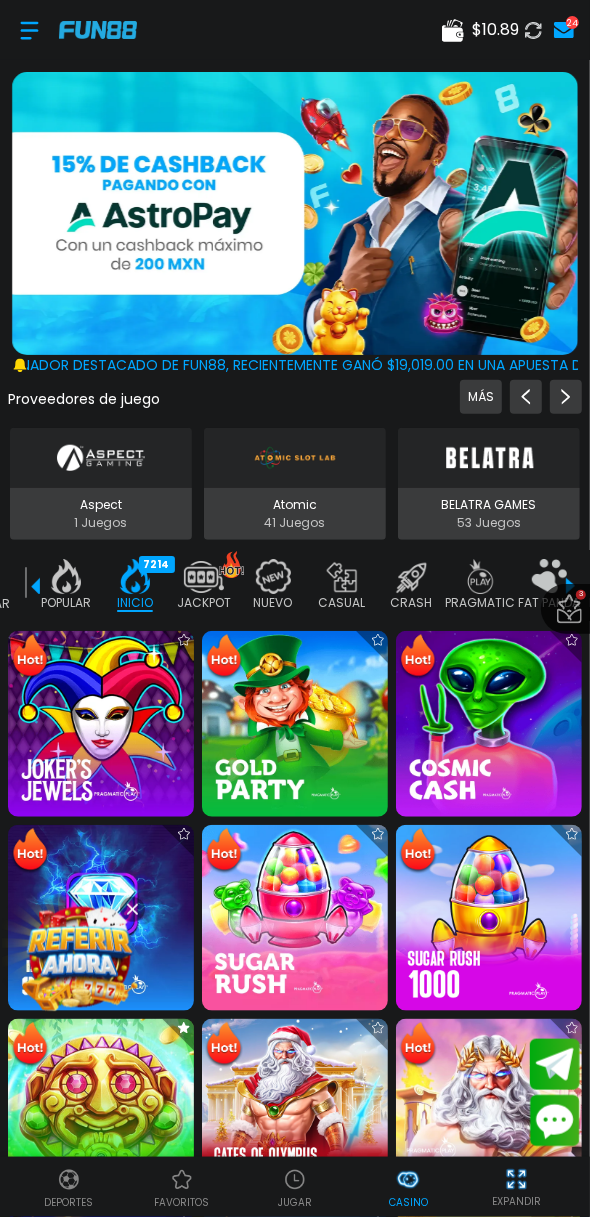 click at bounding box center (101, 1112) 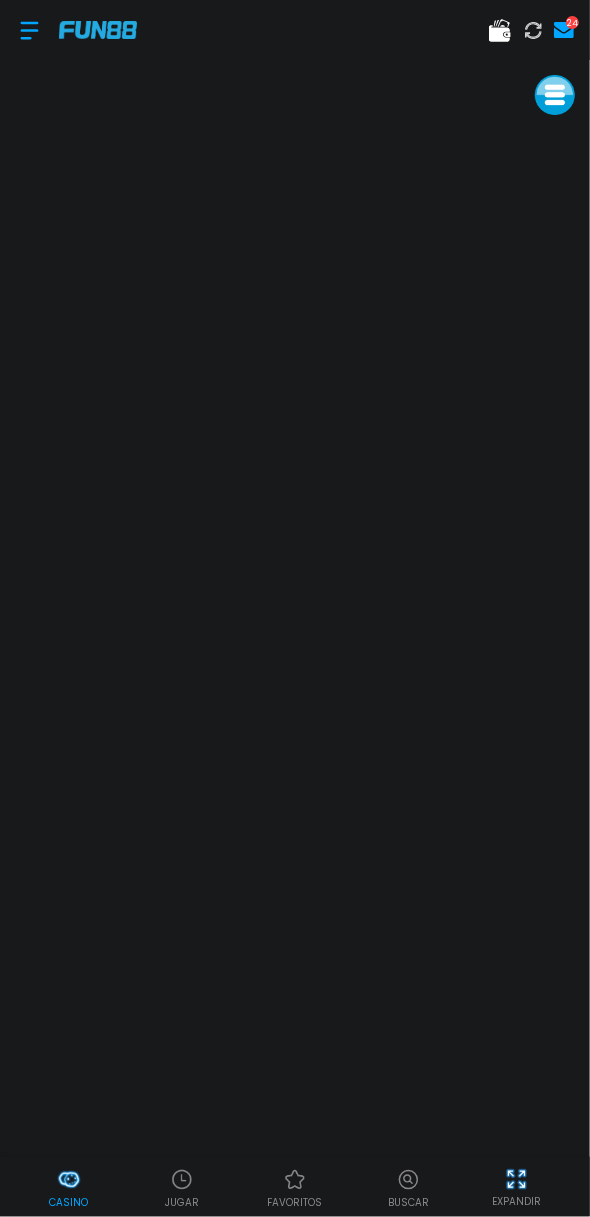 click at bounding box center [29, 30] 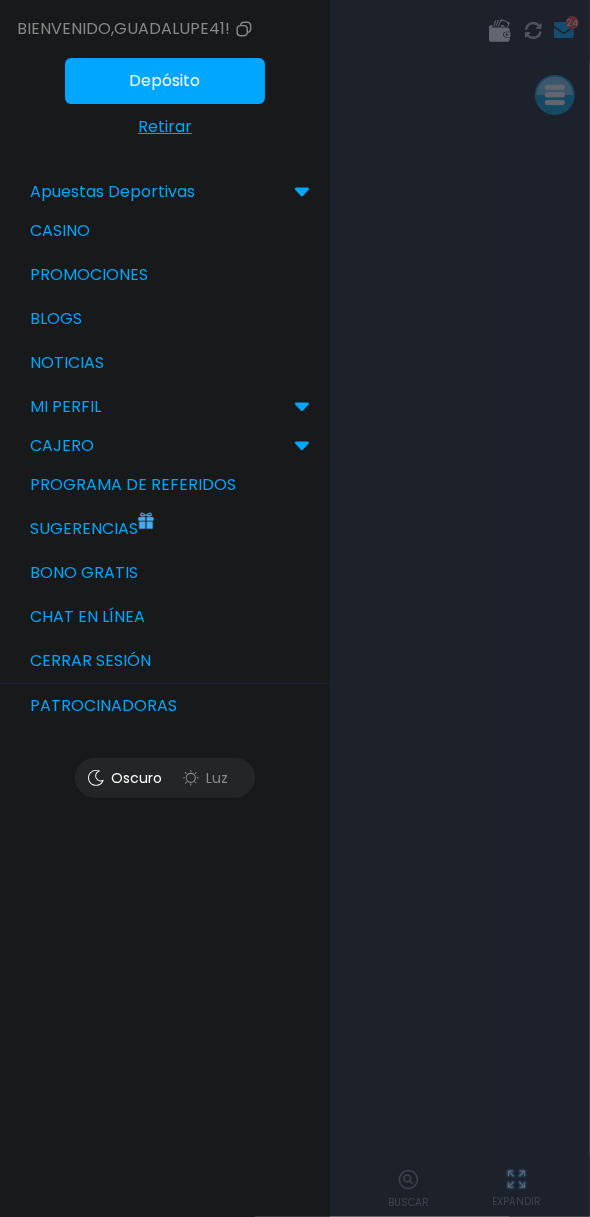click on "Bono Gratis" at bounding box center (165, 573) 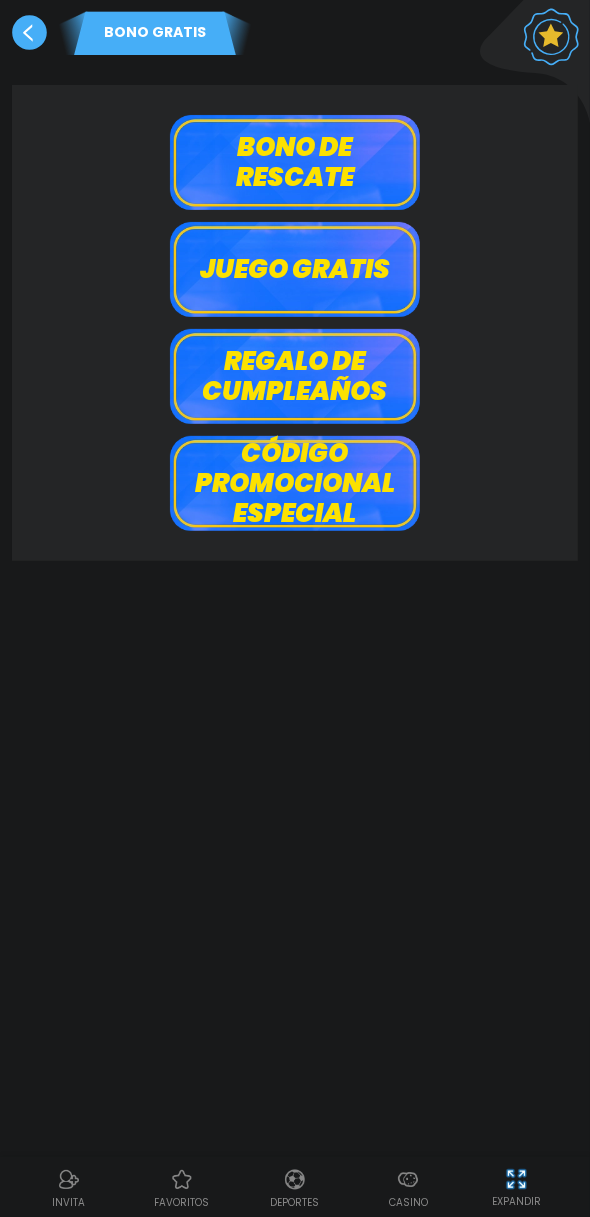 click on "Bono de rescate" at bounding box center [295, 162] 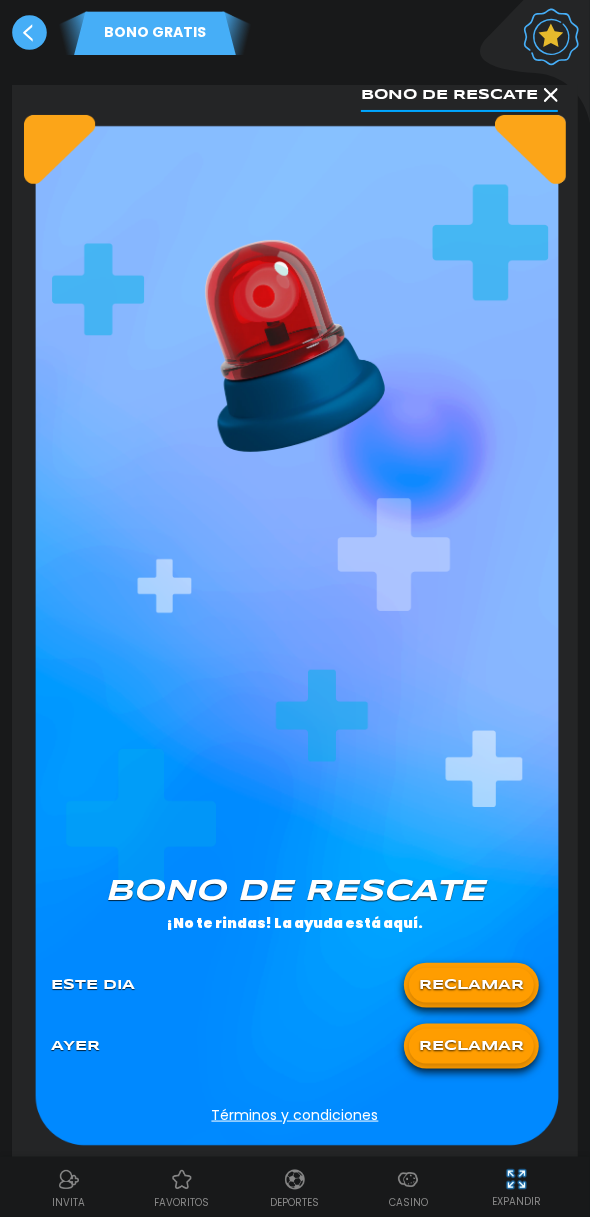 click on "RECLAMAR" at bounding box center (471, 985) 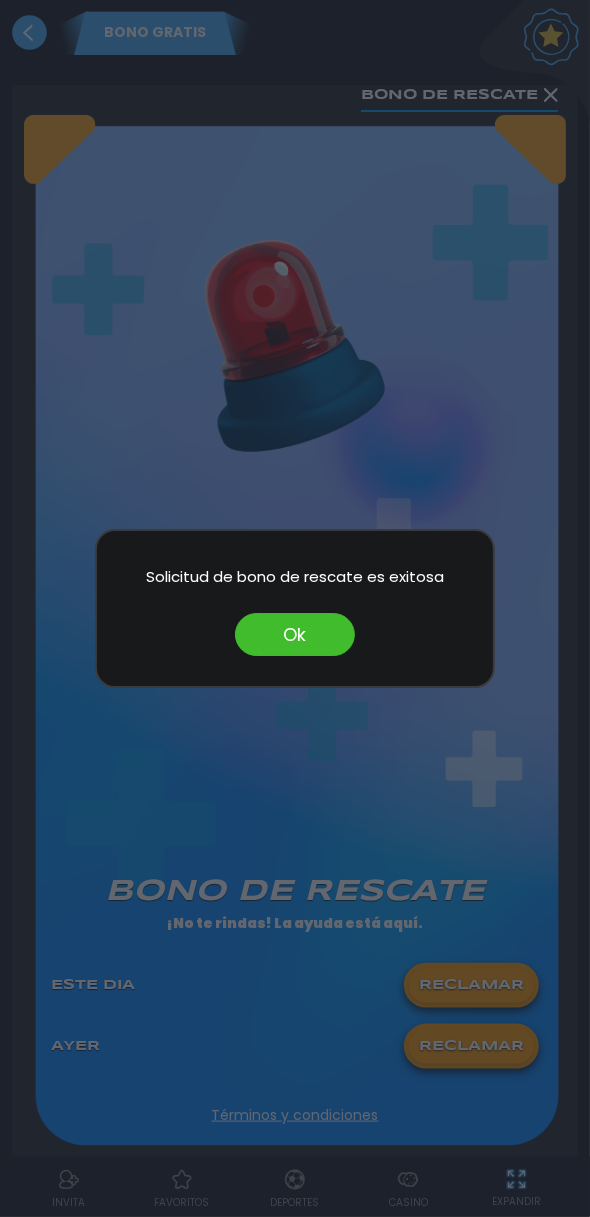 click on "Ok" at bounding box center [295, 634] 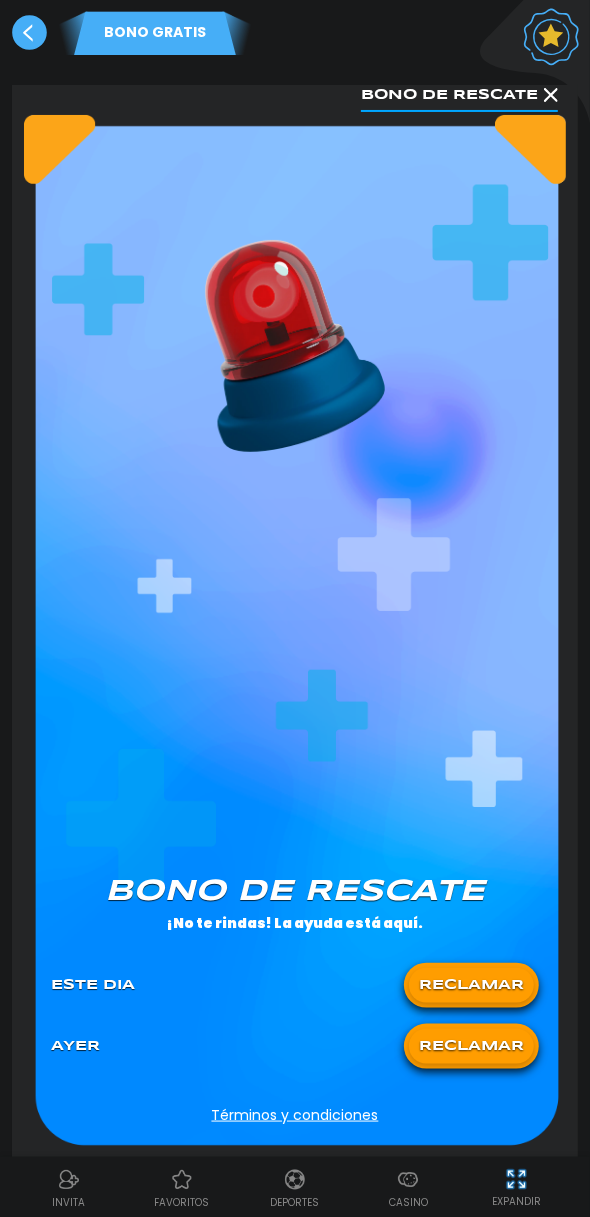 click on "Casino" at bounding box center (408, 1187) 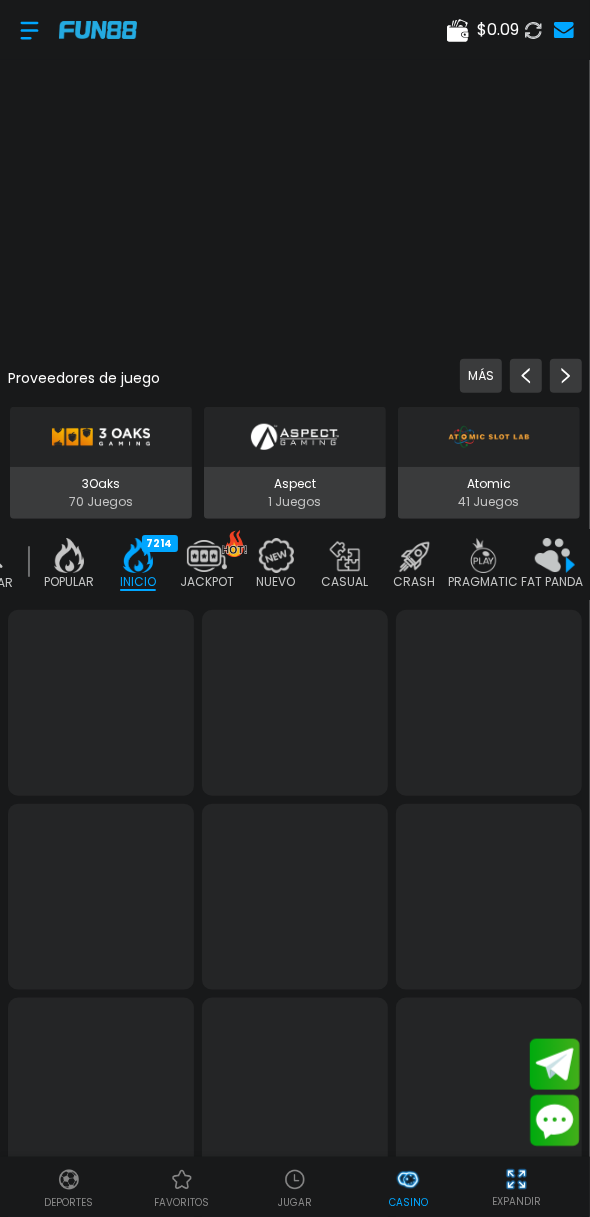 scroll, scrollTop: 0, scrollLeft: 50, axis: horizontal 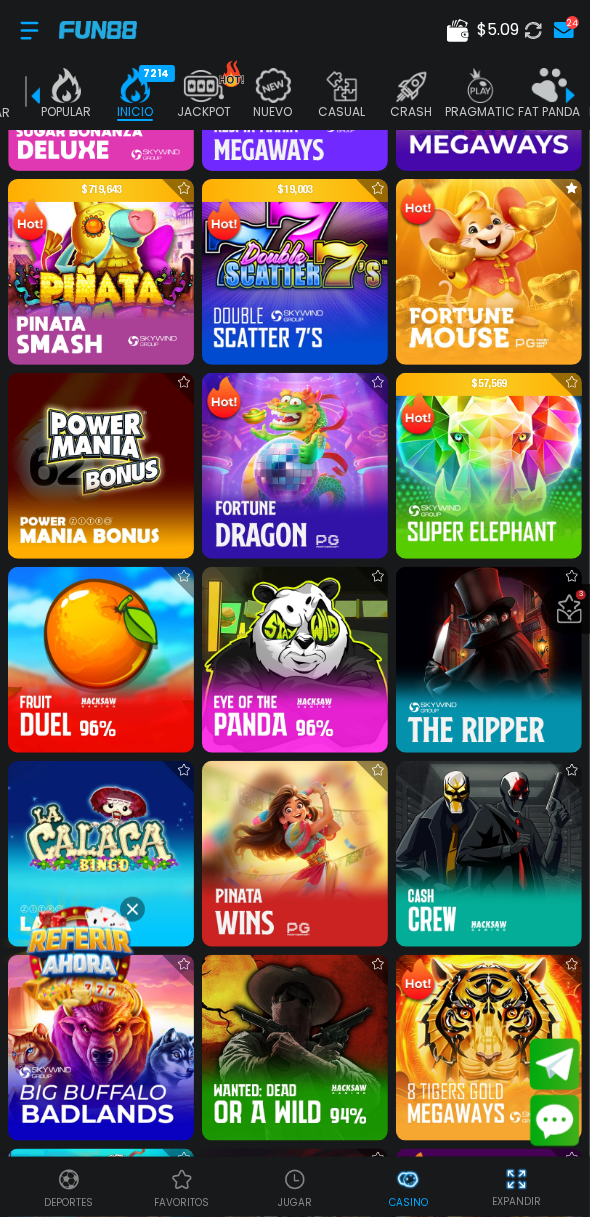 click on "POPULAR 40" at bounding box center [66, 95] 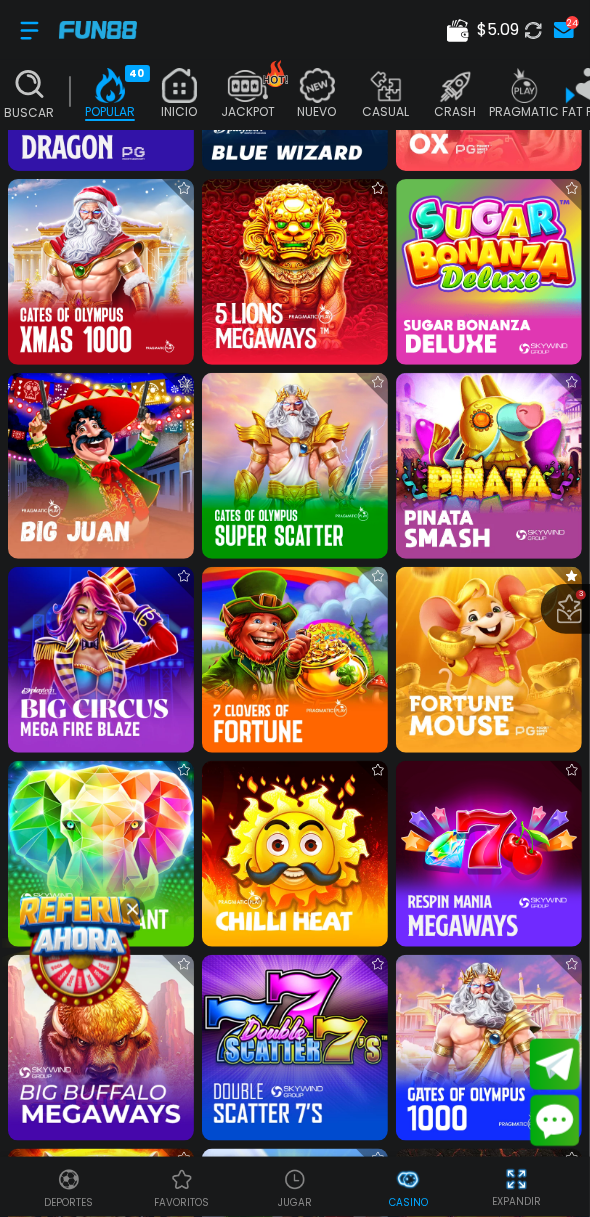scroll, scrollTop: 0, scrollLeft: 0, axis: both 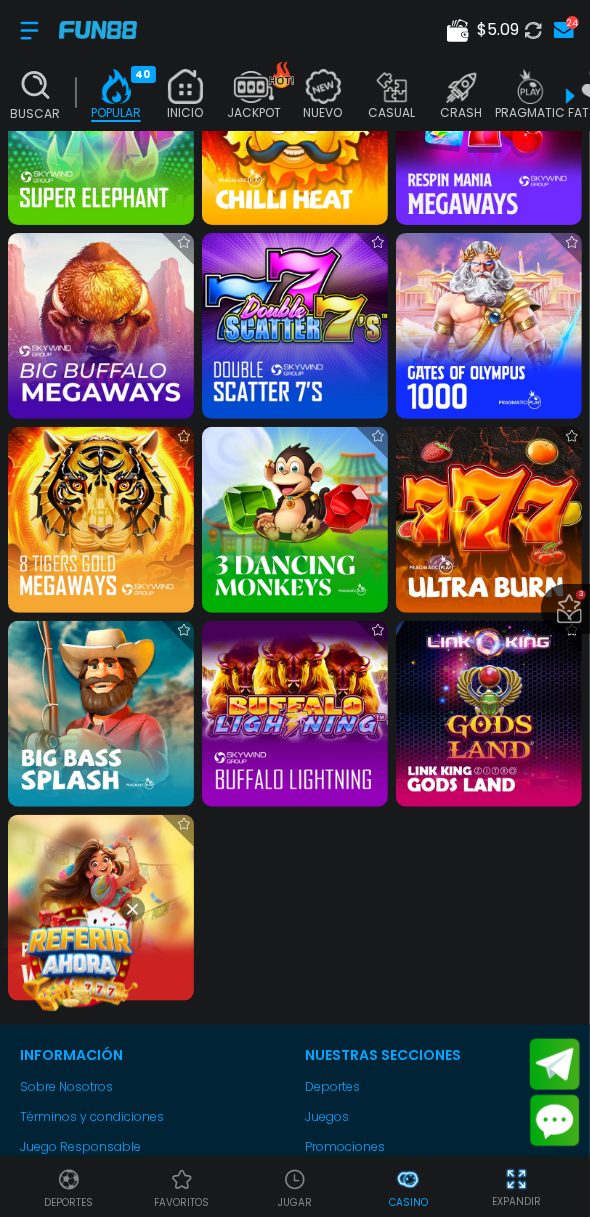 click at bounding box center (323, 86) 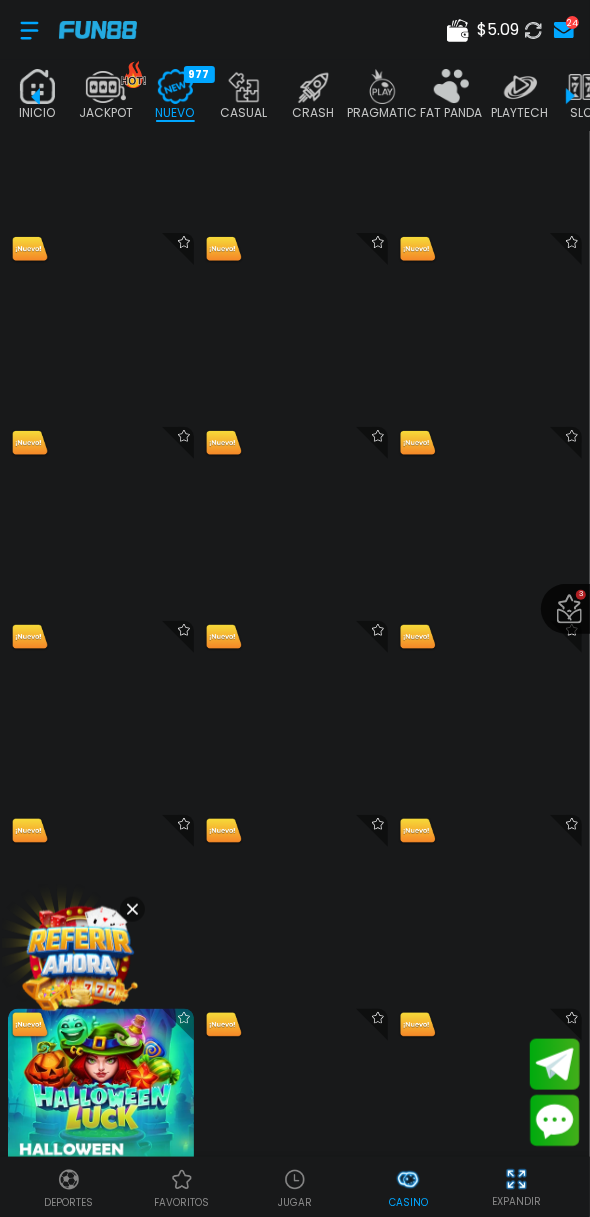 scroll, scrollTop: 0, scrollLeft: 150, axis: horizontal 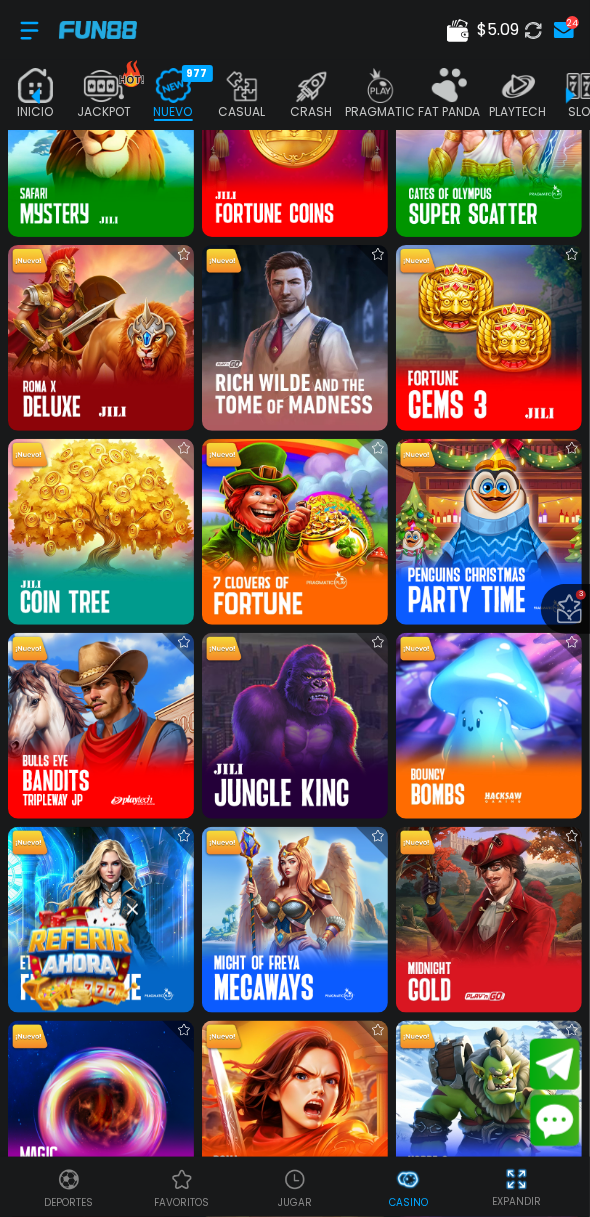 click on "17" at bounding box center (271, 74) 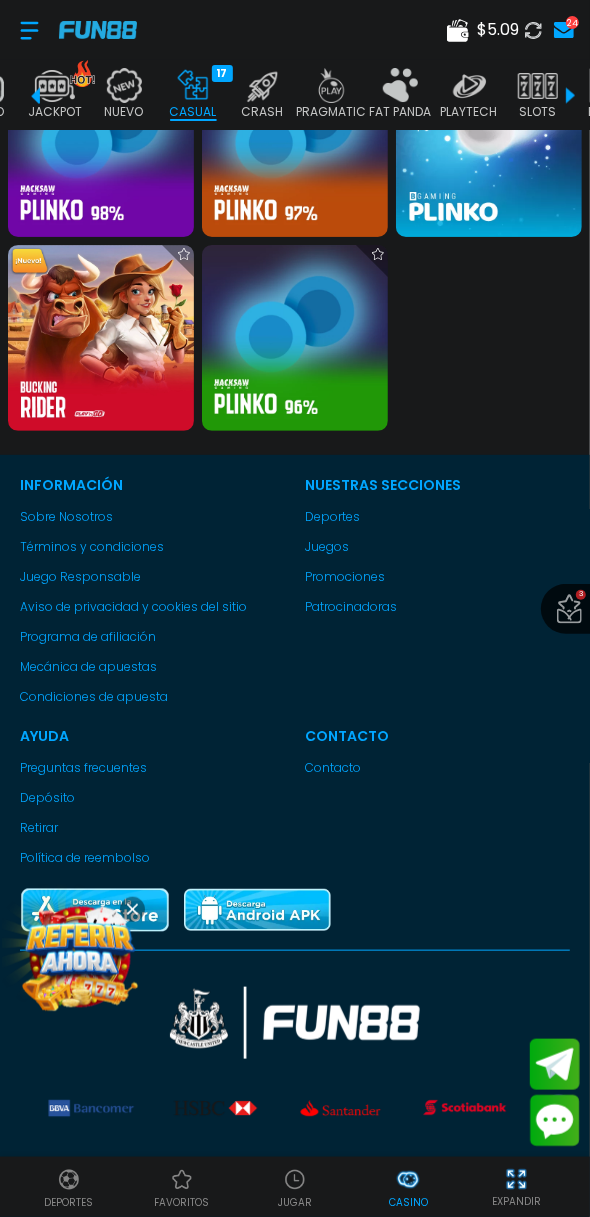 scroll, scrollTop: 0, scrollLeft: 200, axis: horizontal 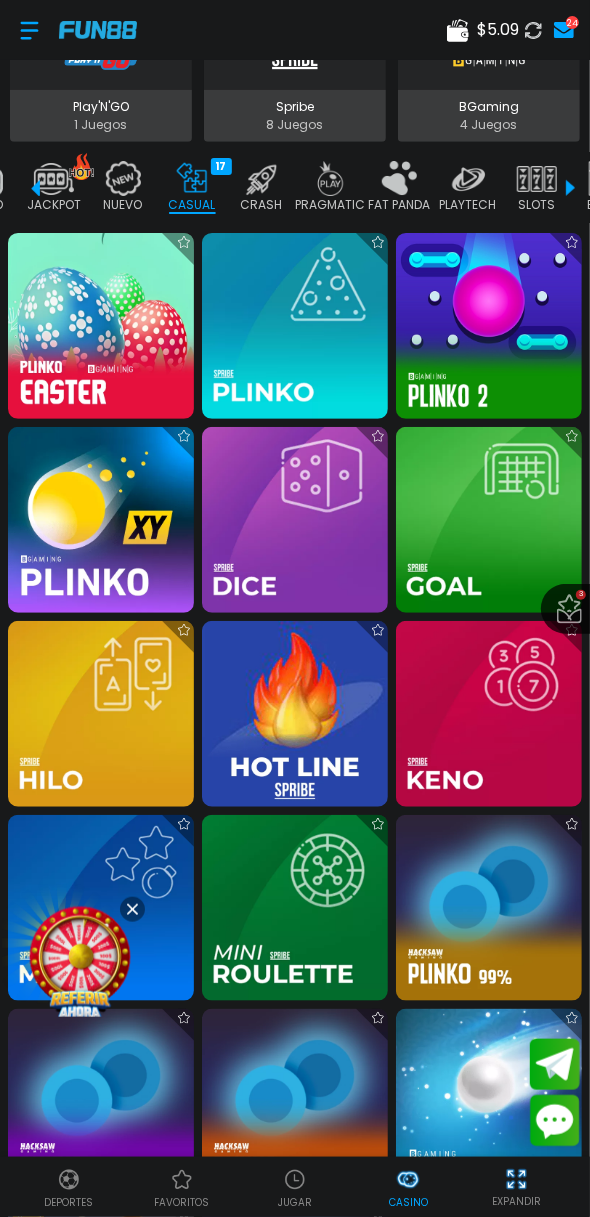 click at bounding box center (101, 520) 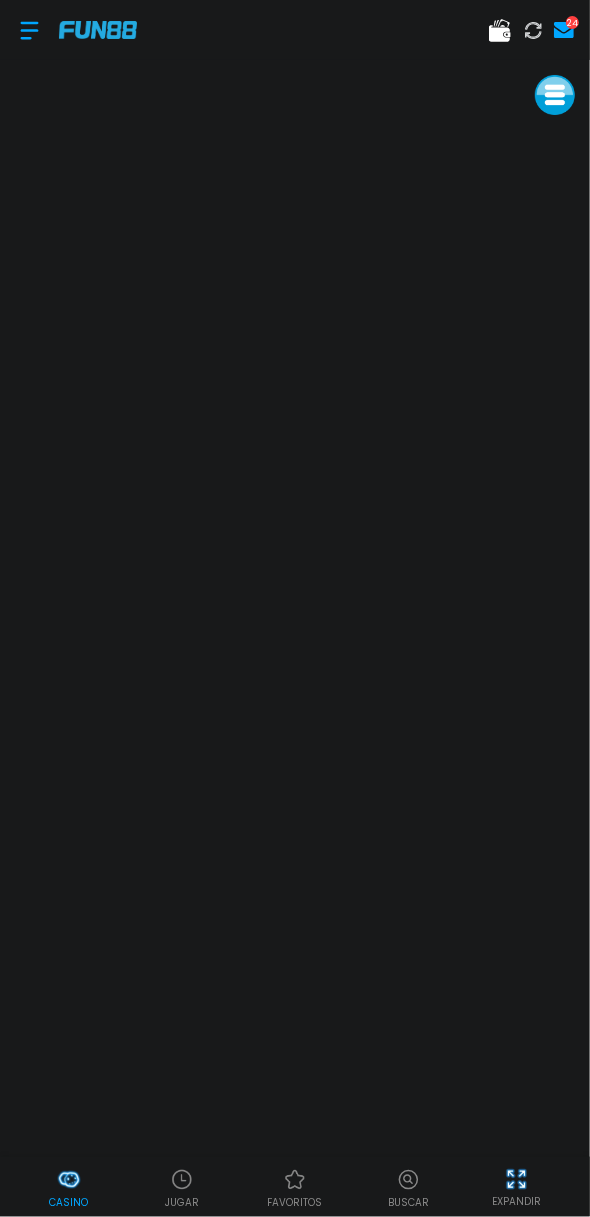 click at bounding box center (69, 1180) 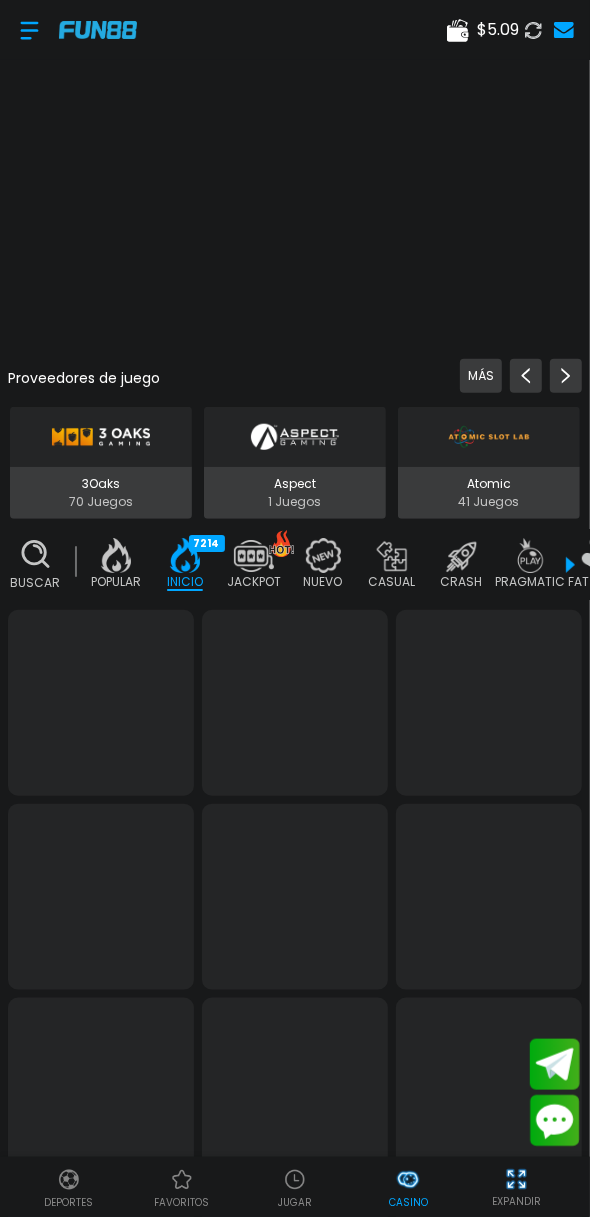 scroll, scrollTop: 0, scrollLeft: 50, axis: horizontal 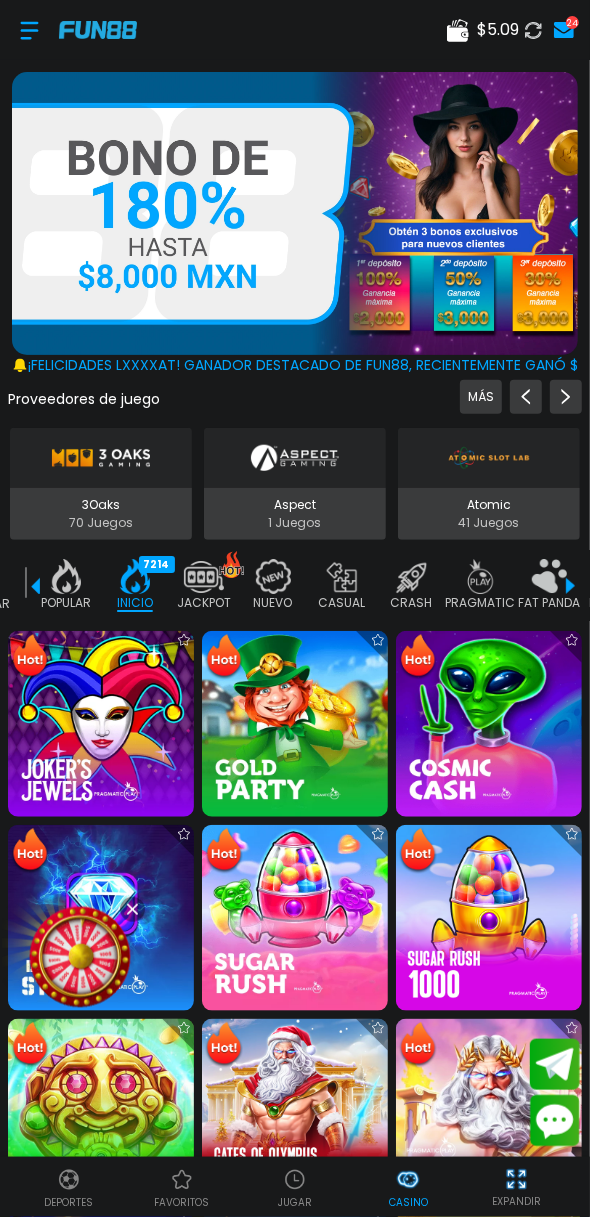 click at bounding box center (342, 576) 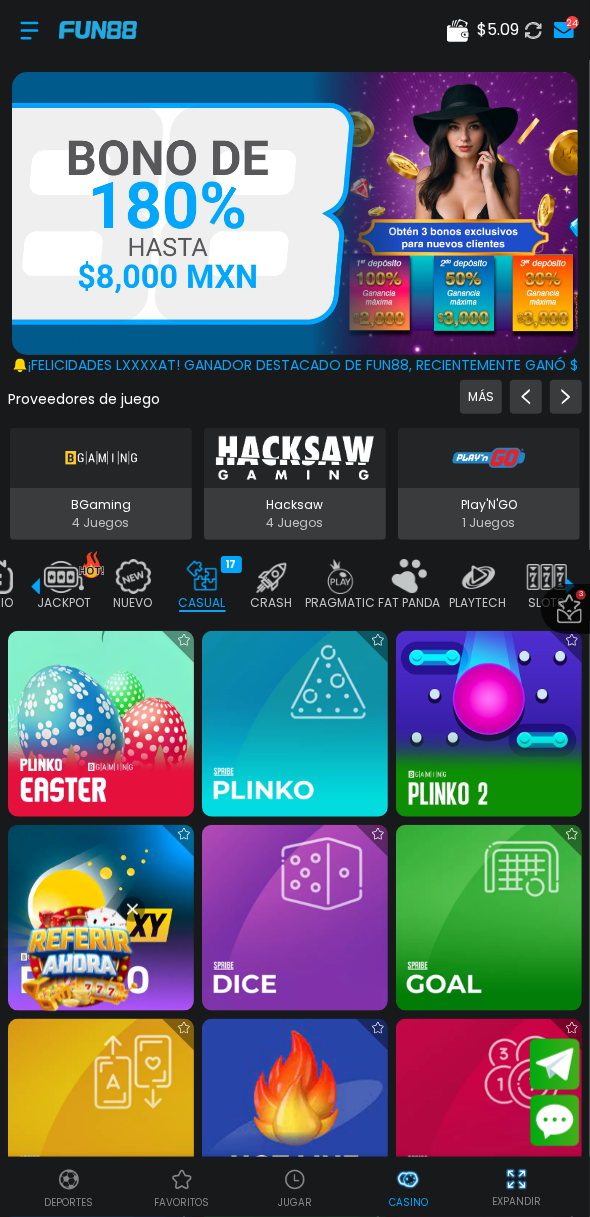 scroll, scrollTop: 0, scrollLeft: 200, axis: horizontal 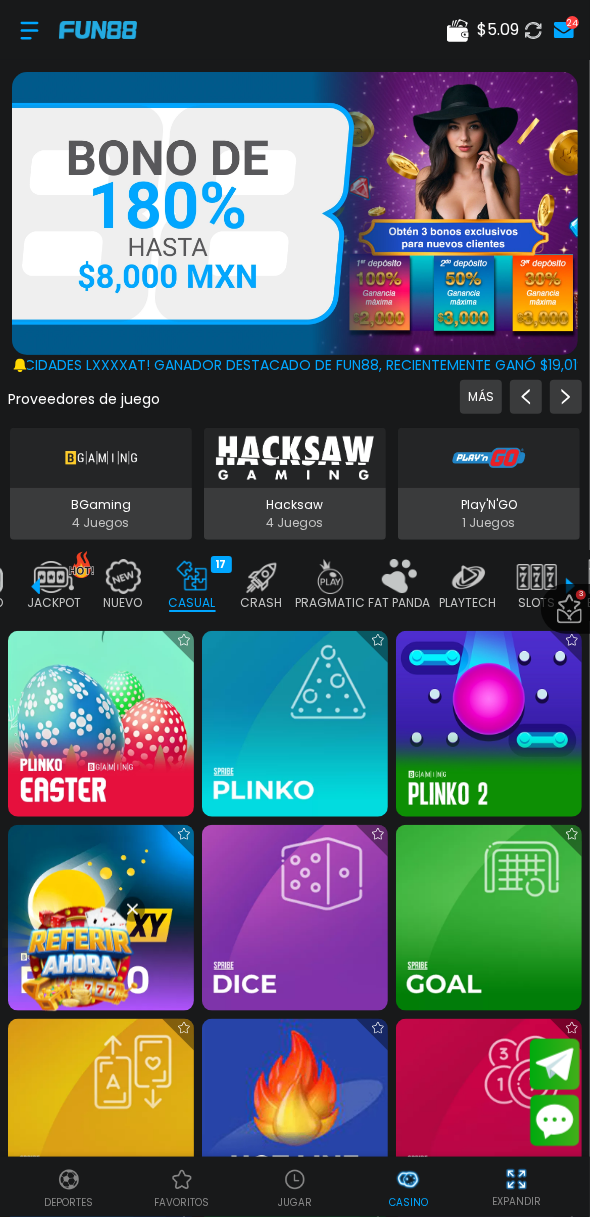 click at bounding box center [489, 724] 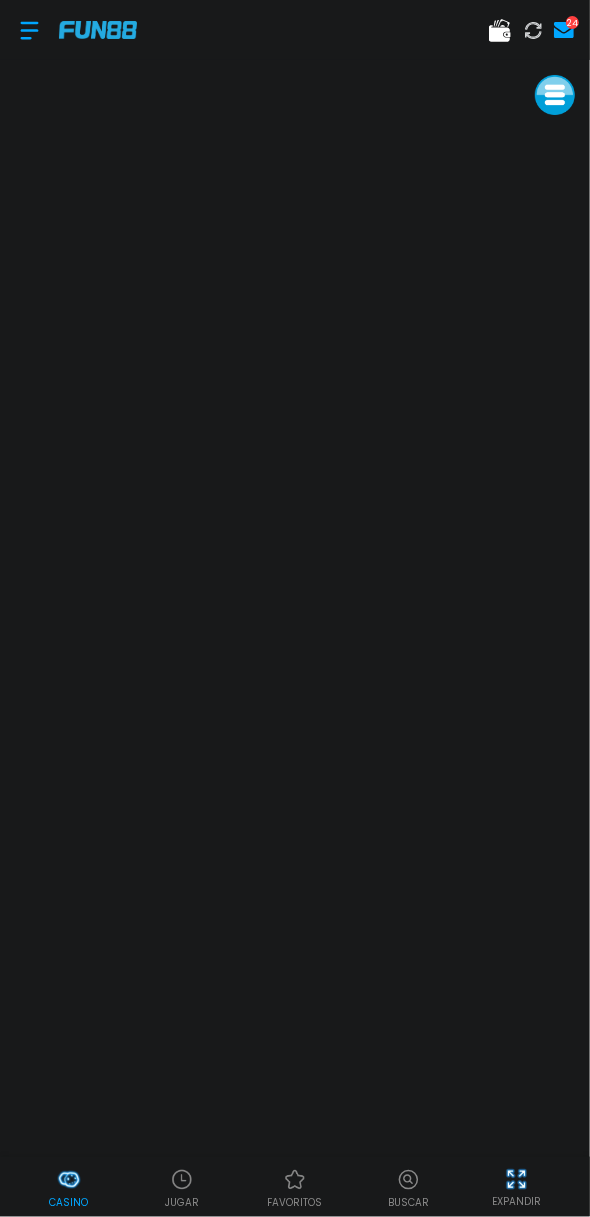 click at bounding box center [29, 30] 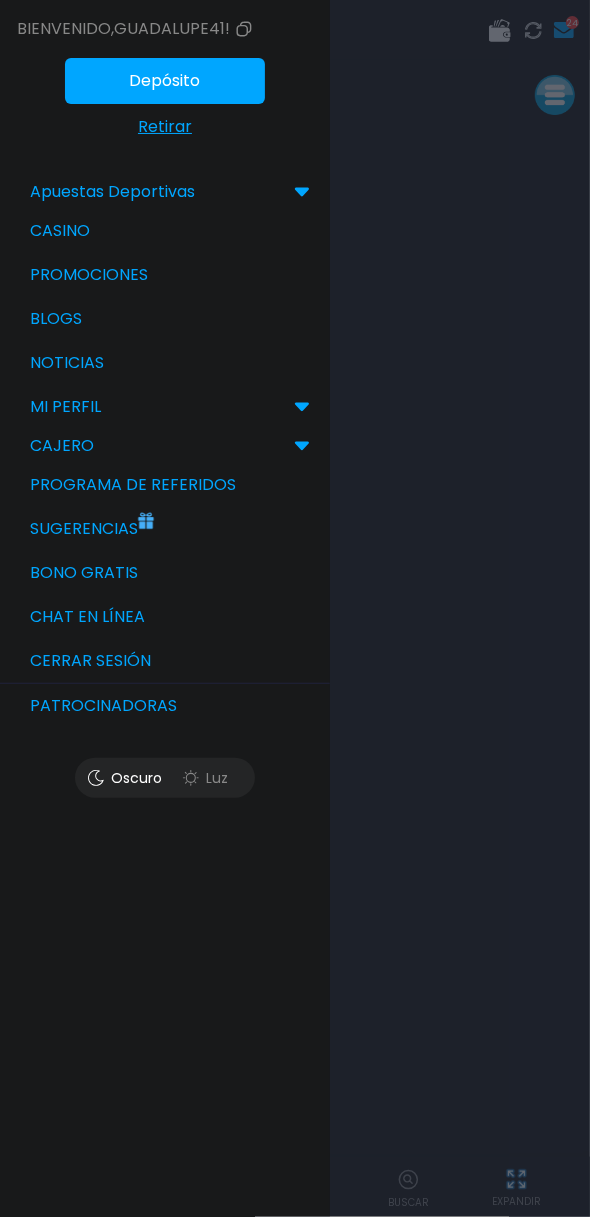 click at bounding box center [295, 608] 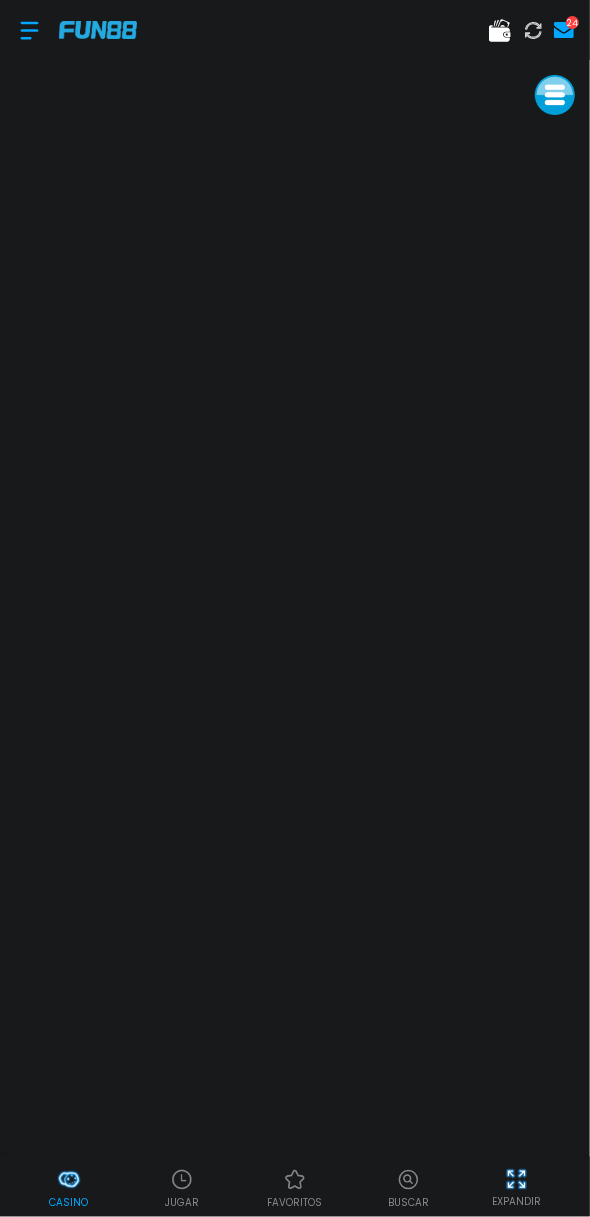 click at bounding box center (69, 1180) 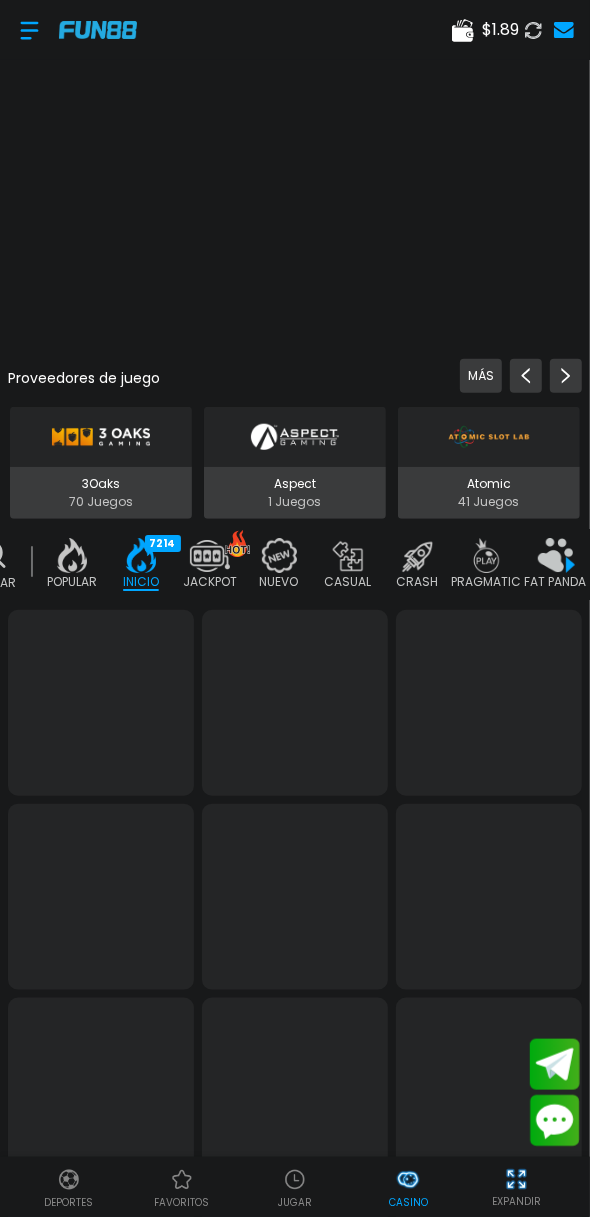 scroll, scrollTop: 0, scrollLeft: 50, axis: horizontal 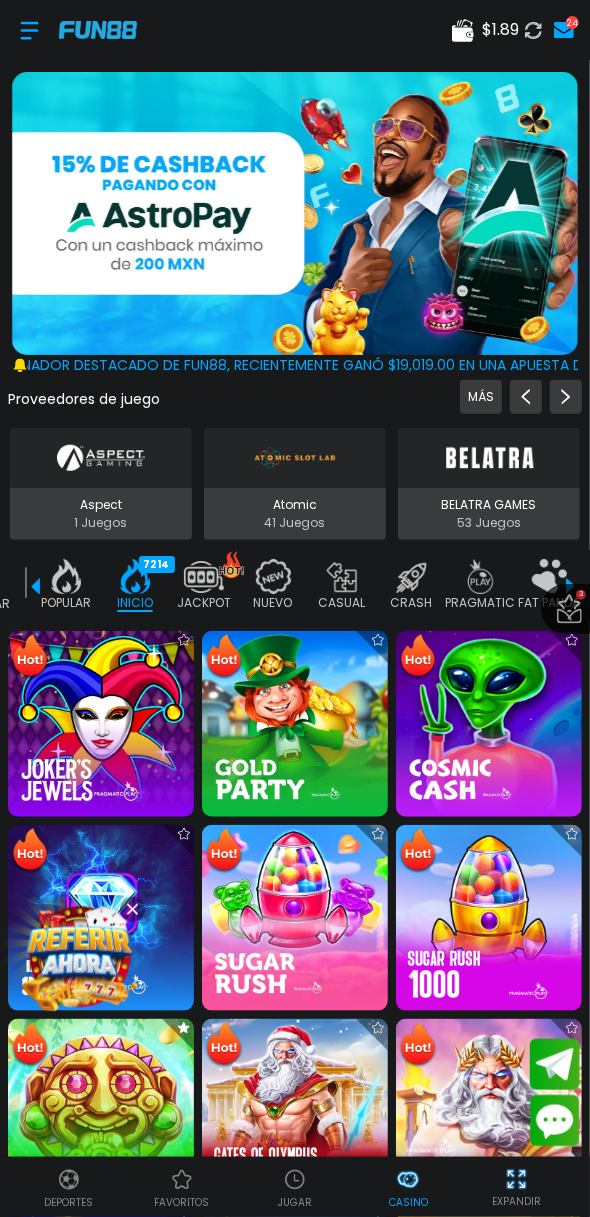 click 